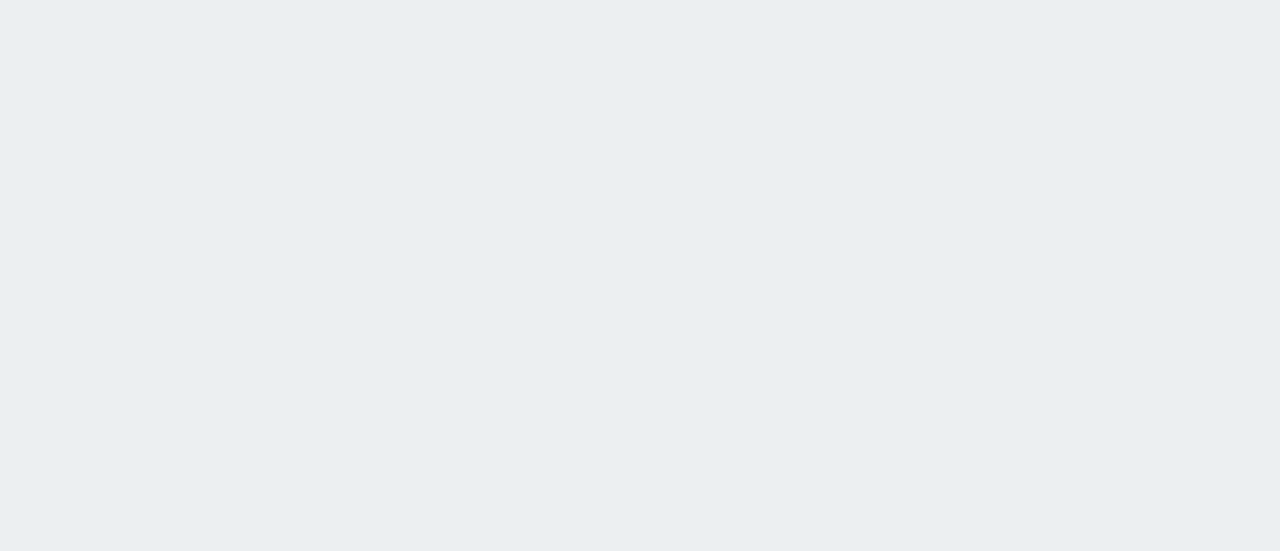 scroll, scrollTop: 0, scrollLeft: 0, axis: both 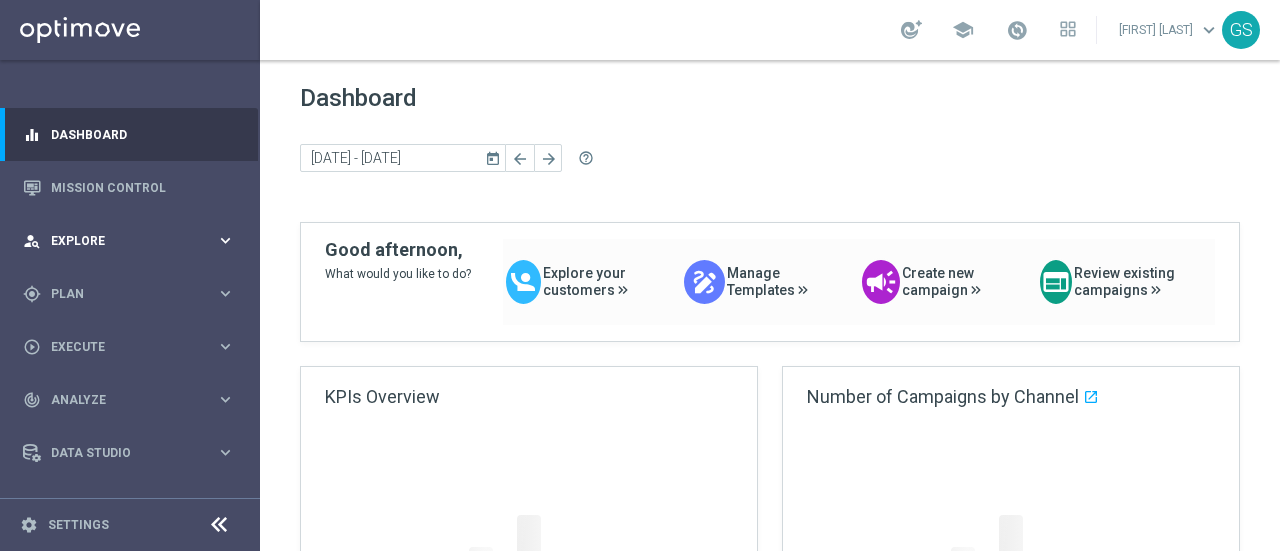 click on "person_search
Explore" at bounding box center (119, 241) 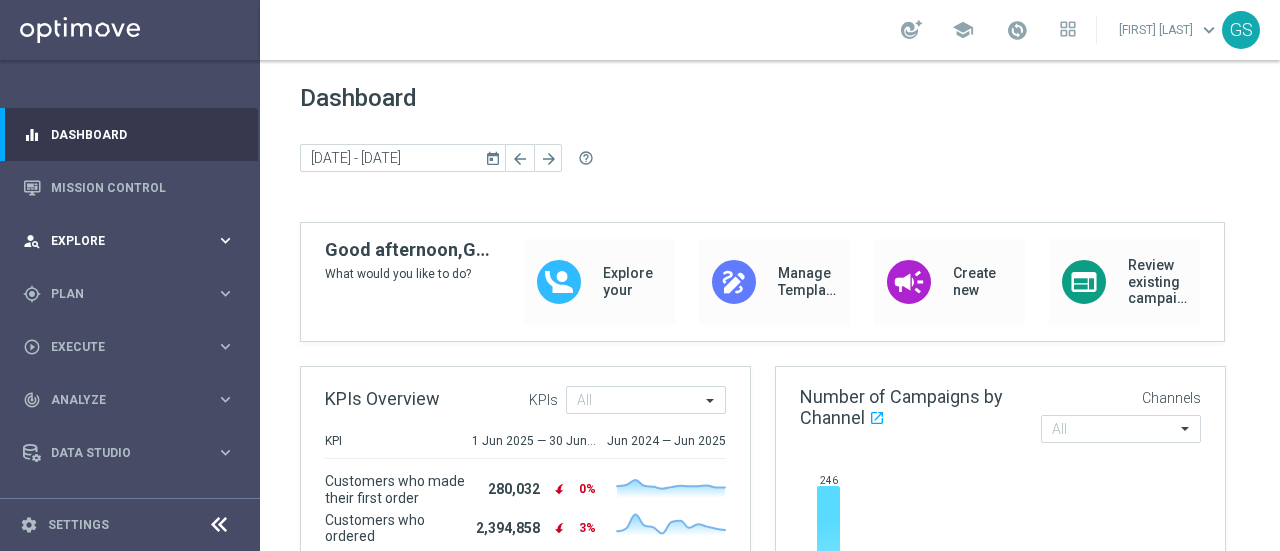 click on "Explore" at bounding box center [133, 241] 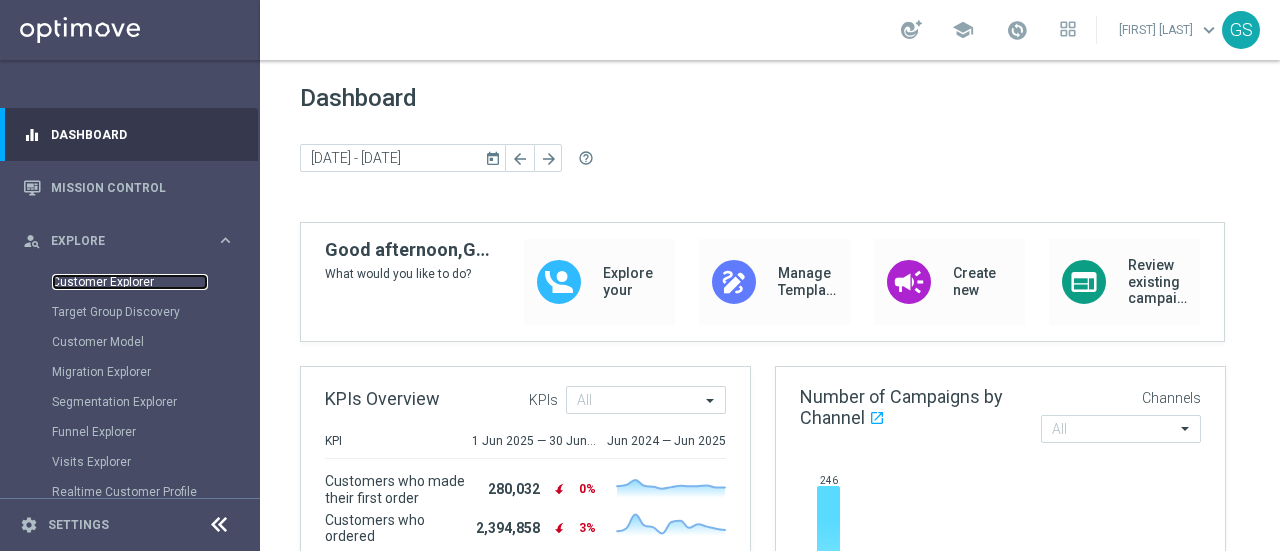 click on "Customer Explorer" at bounding box center [130, 282] 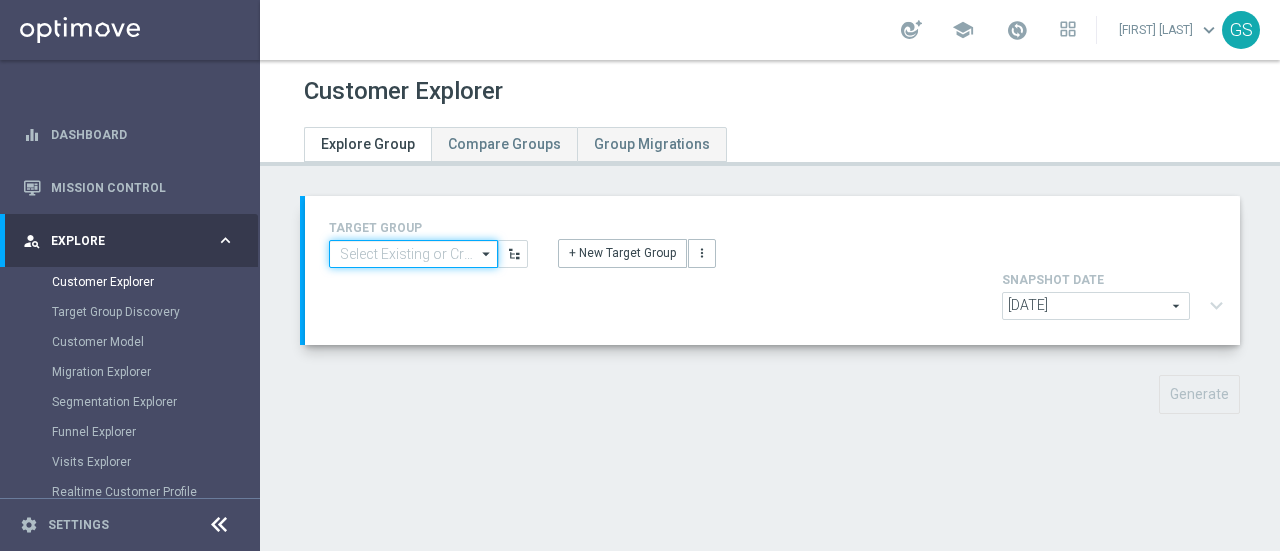 click 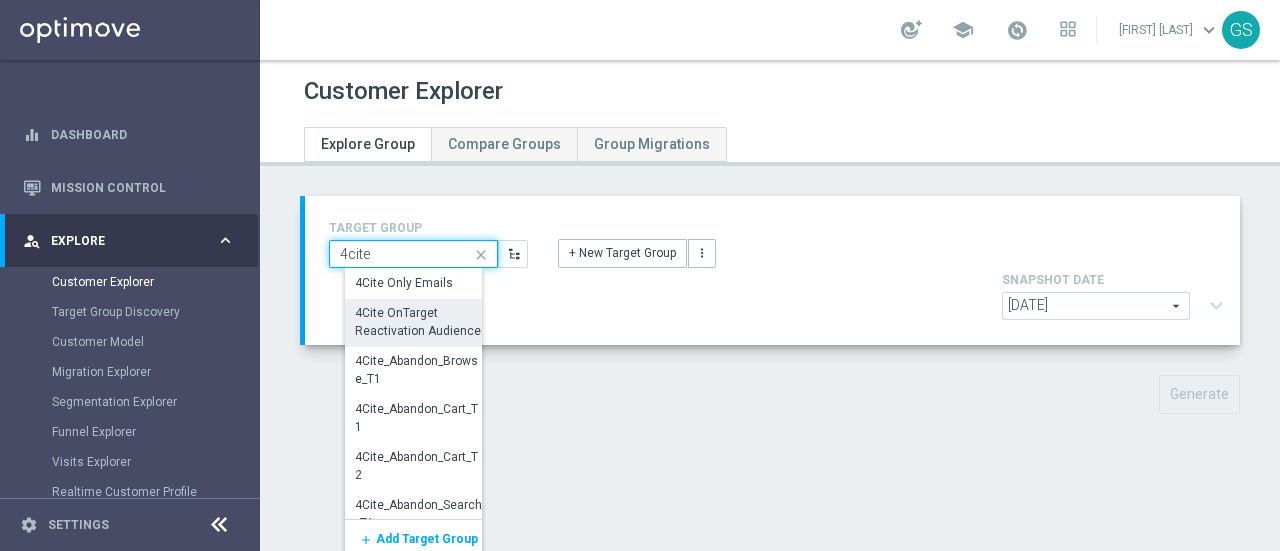 type on "4cite" 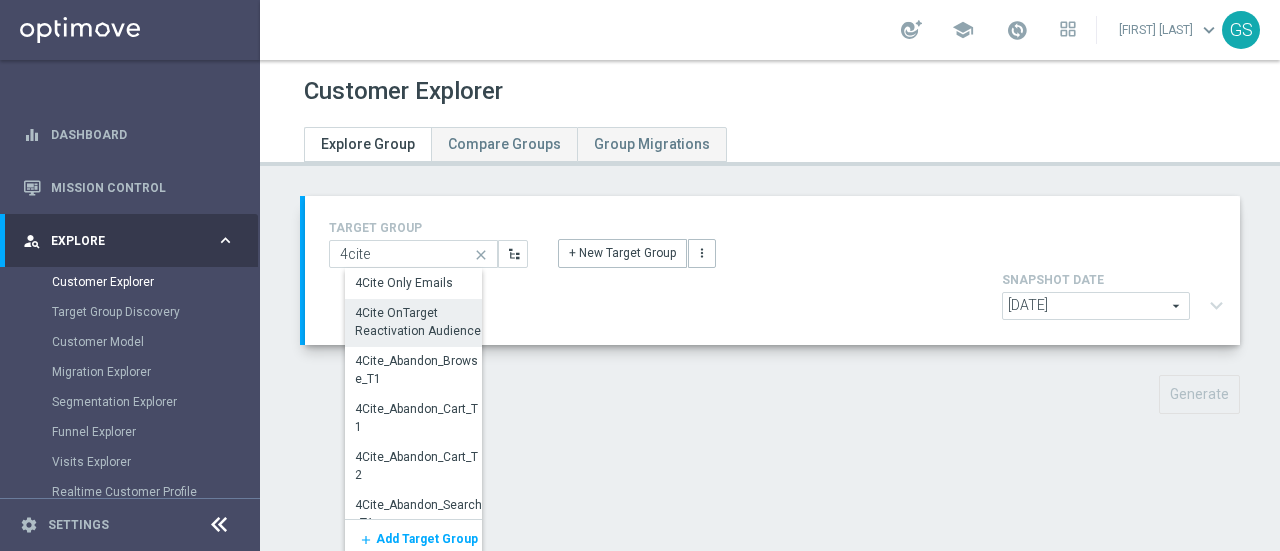 click on "4Cite OnTarget Reactivation Audience" 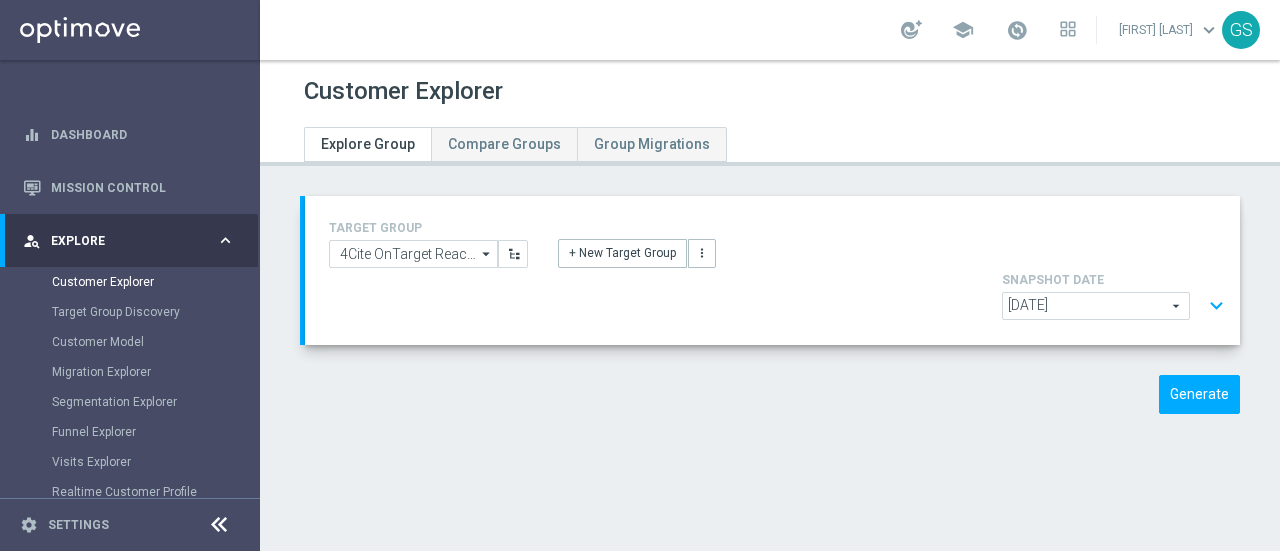 click on "[DATE]" 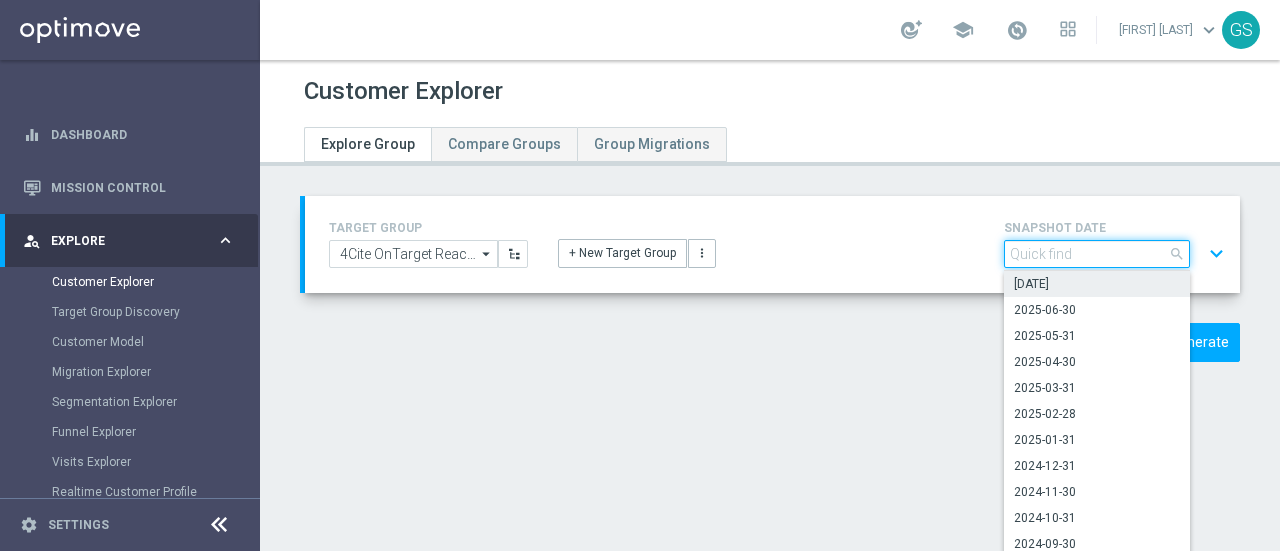 click 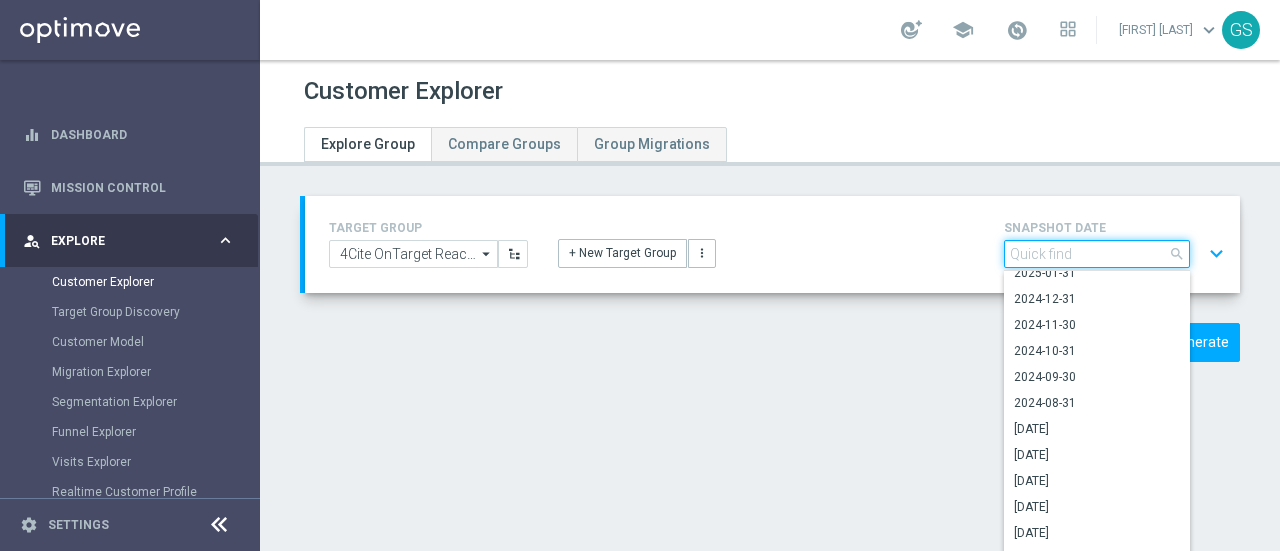 scroll, scrollTop: 0, scrollLeft: 0, axis: both 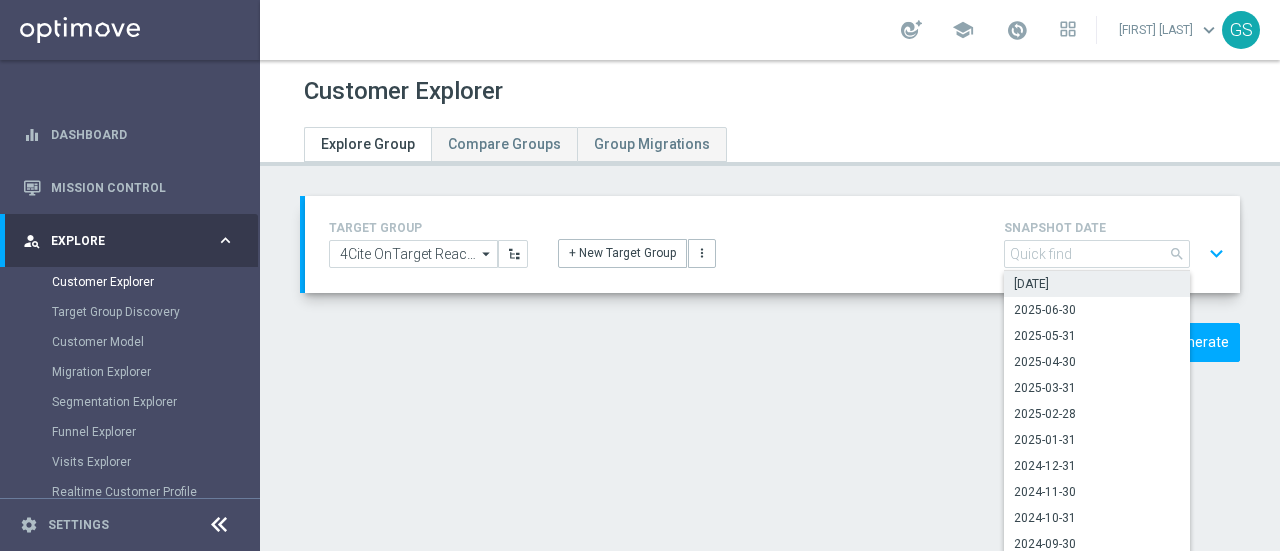 click on "+ New Target Group
more_vert" 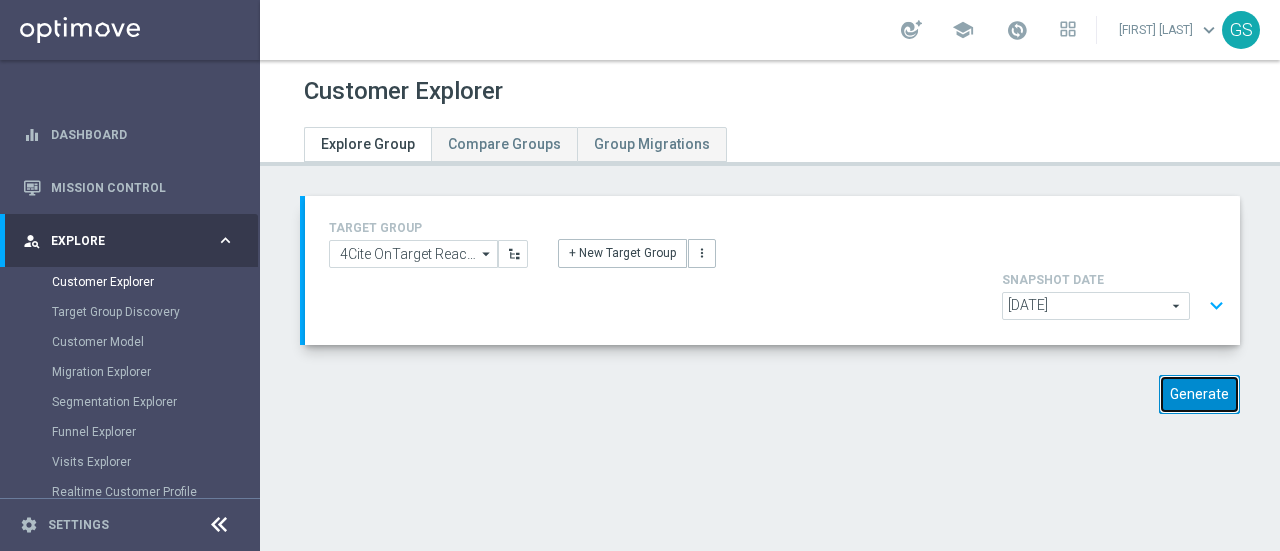 click on "Generate" 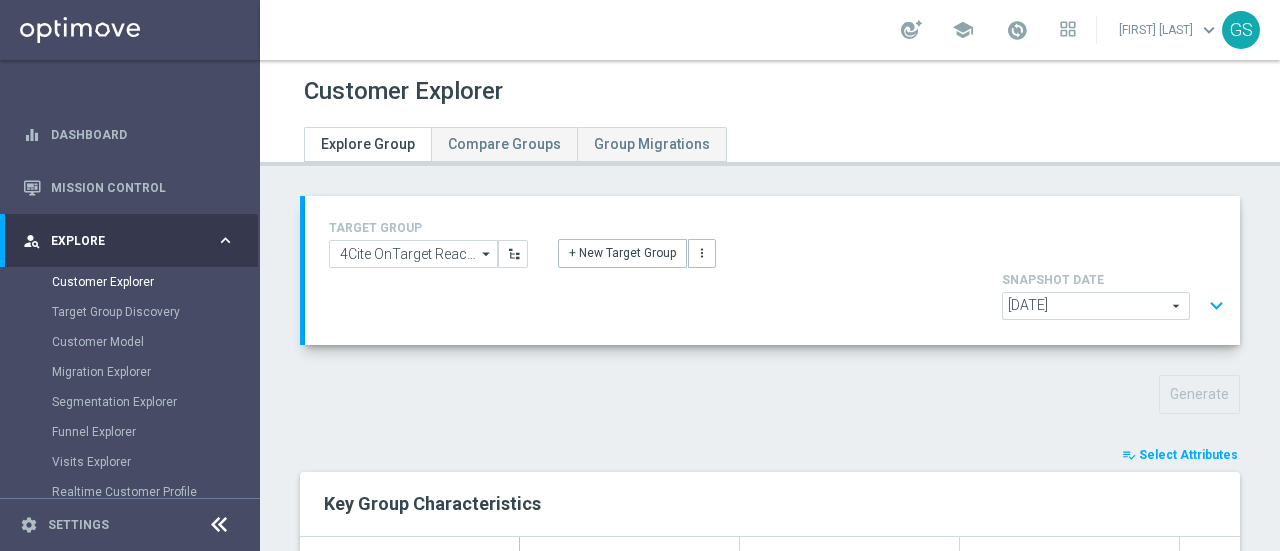 click on "playlist_add_check" 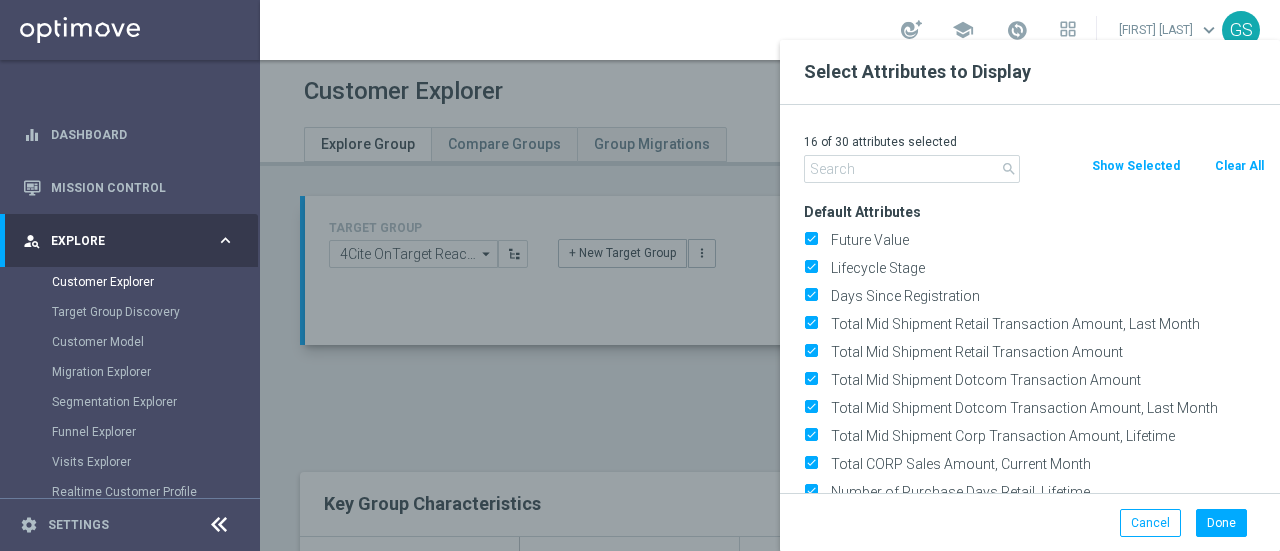 click on "Clear All" 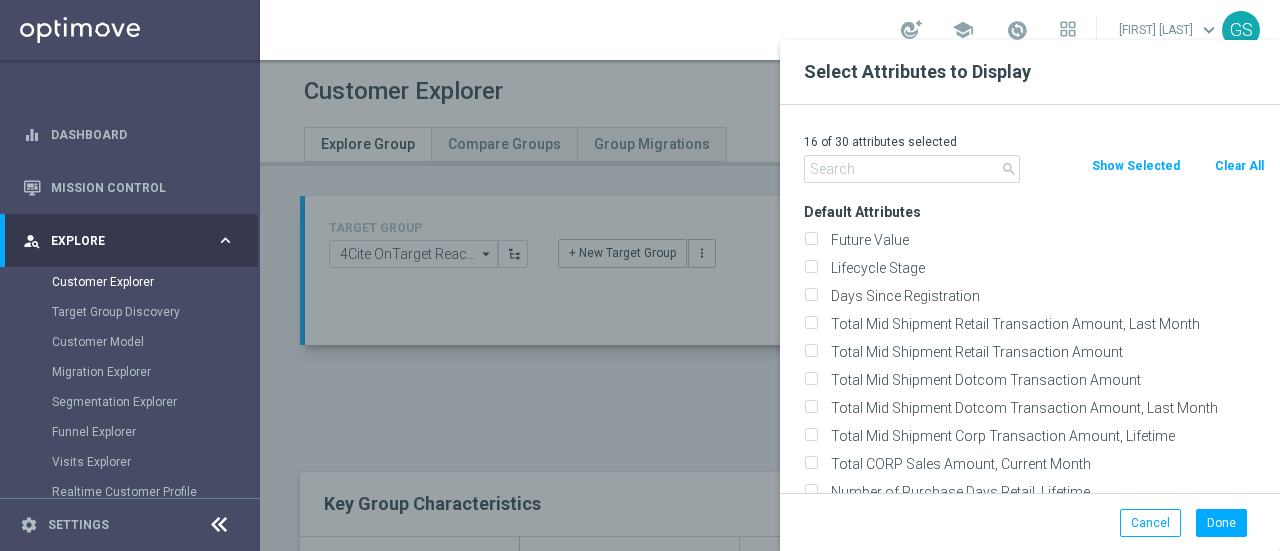 checkbox on "false" 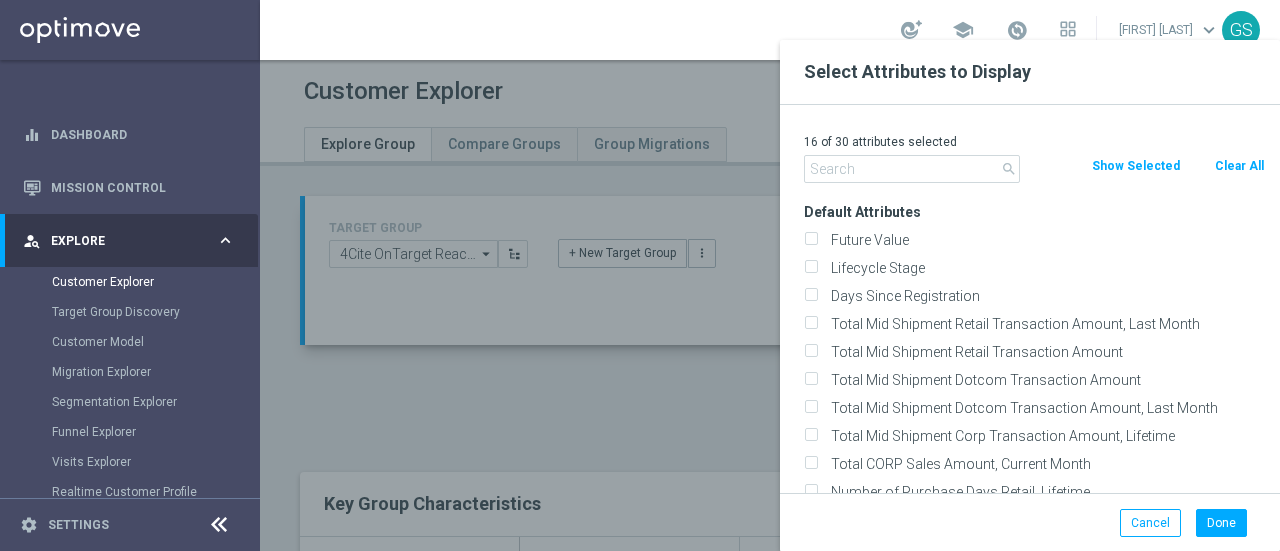 checkbox on "false" 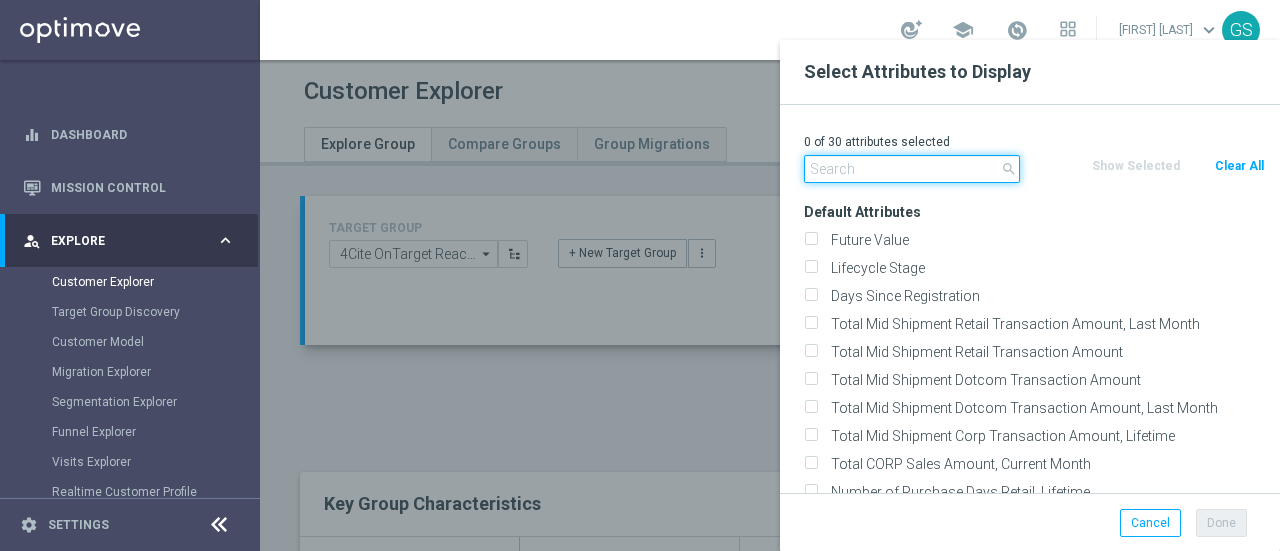click 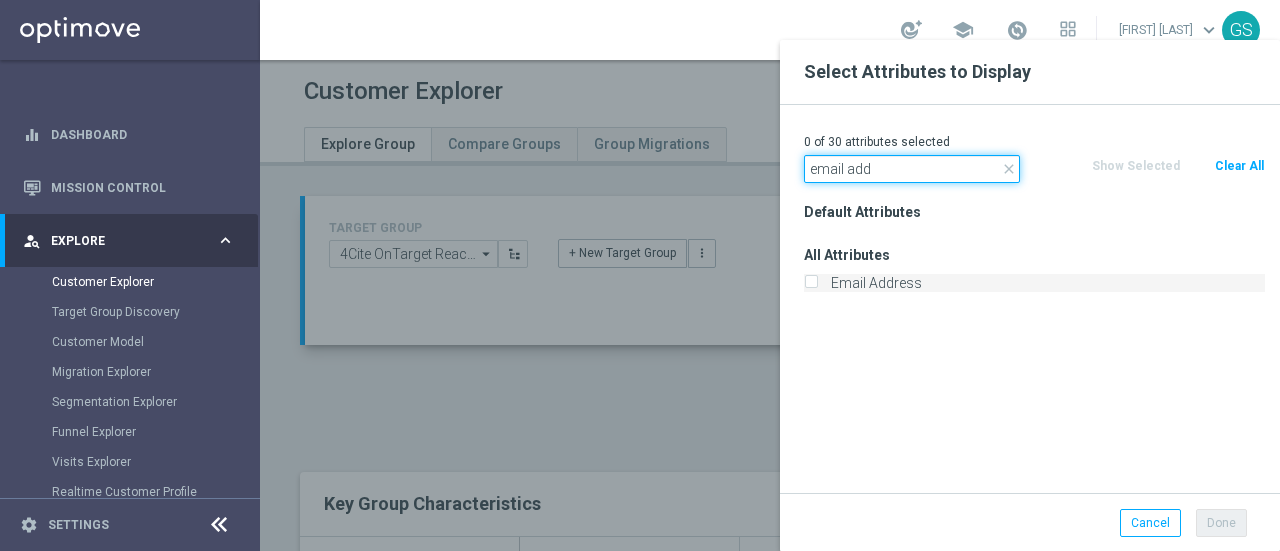 type on "email add" 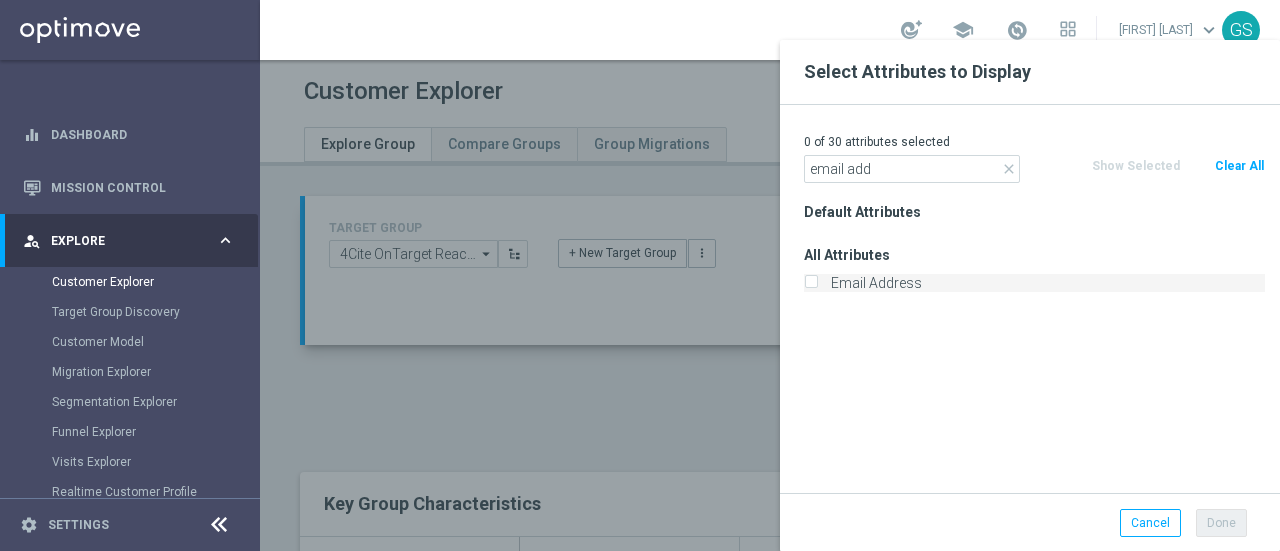 click on "Email Address" at bounding box center (810, 285) 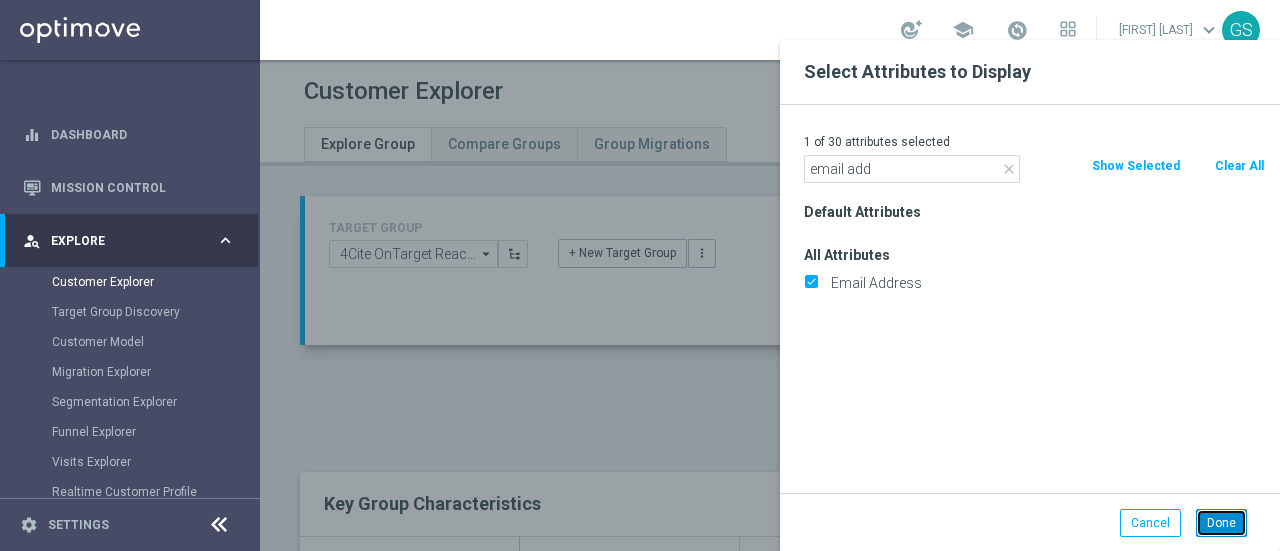 click on "Done" 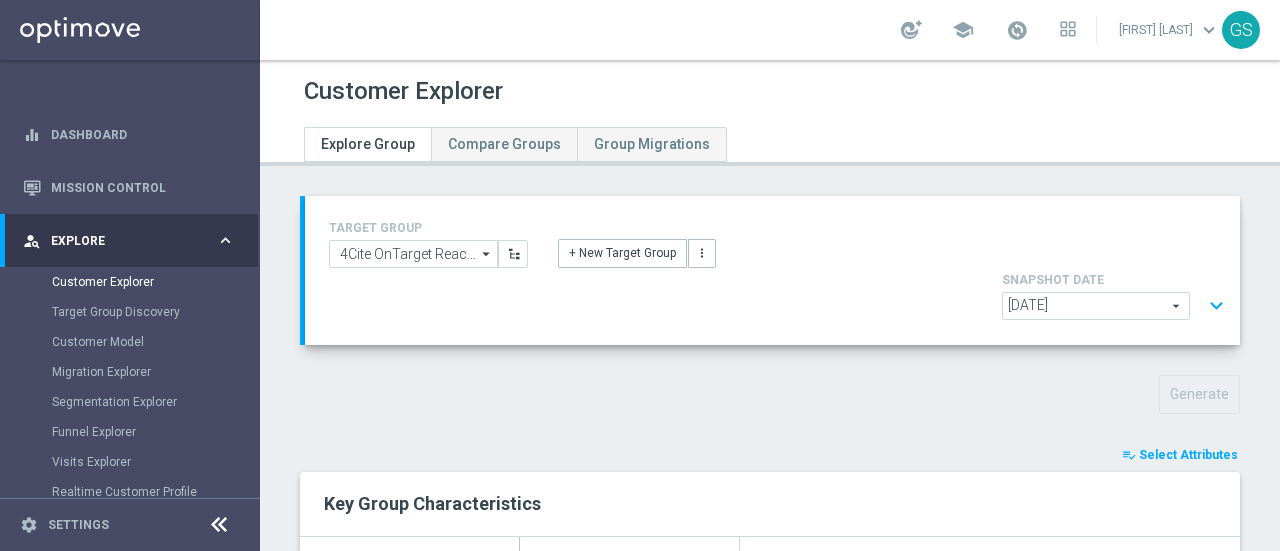 scroll, scrollTop: 414, scrollLeft: 0, axis: vertical 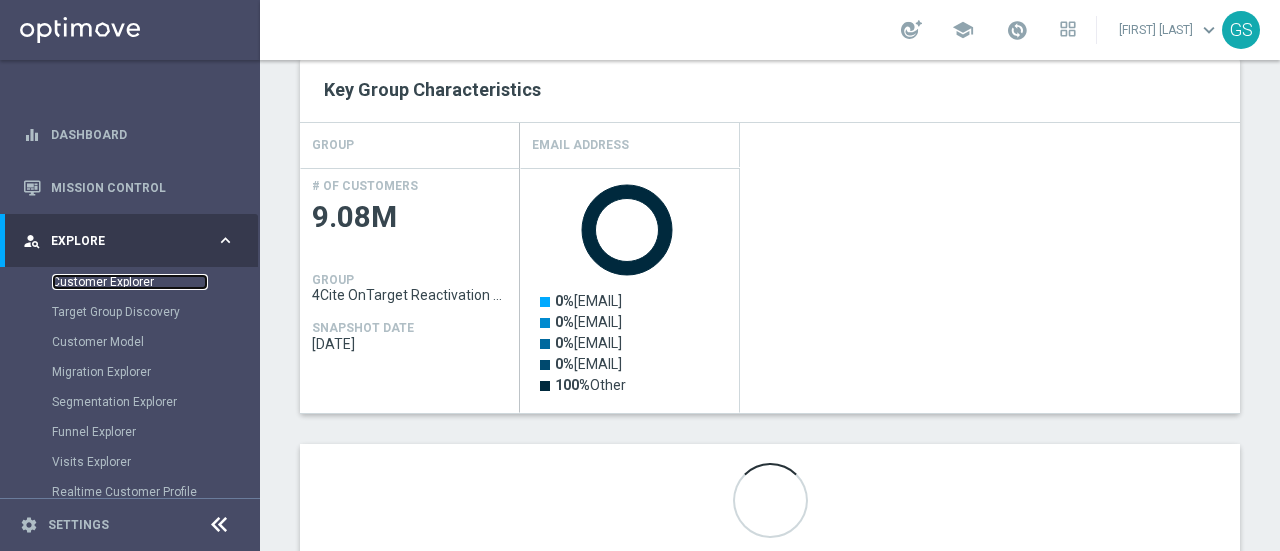 click on "Customer Explorer" at bounding box center (130, 282) 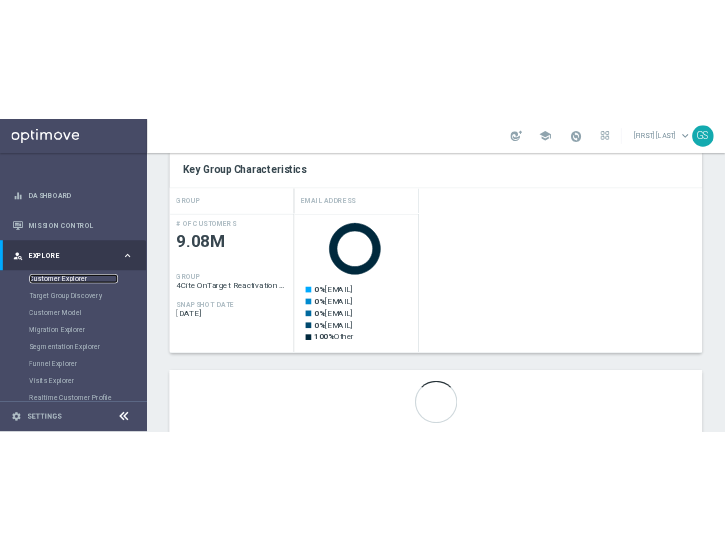 scroll, scrollTop: 0, scrollLeft: 0, axis: both 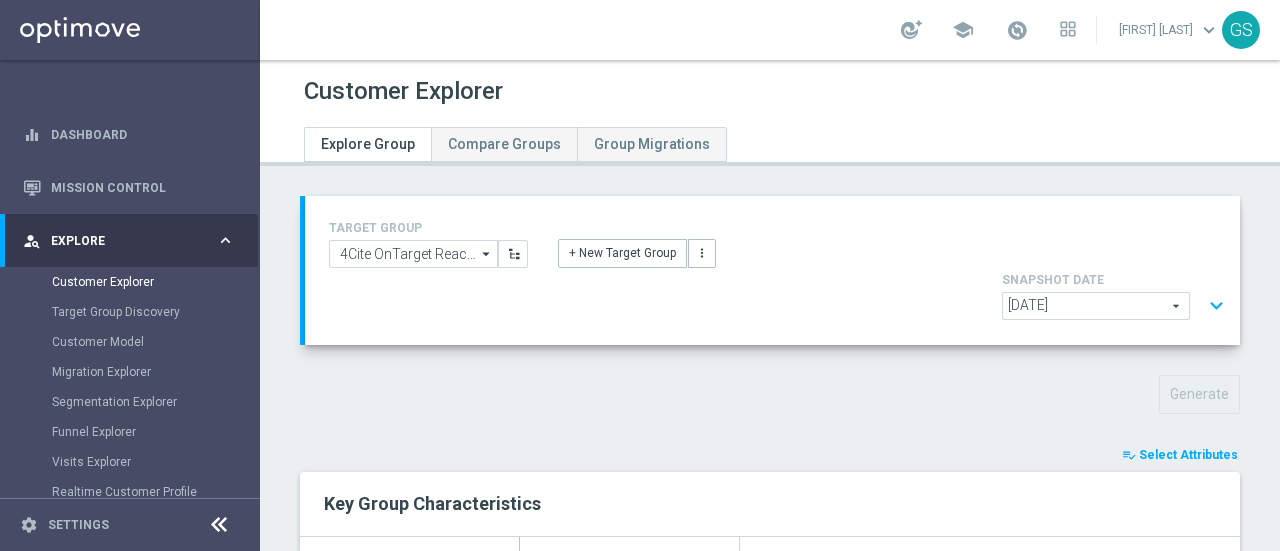 click on "[DATE]" 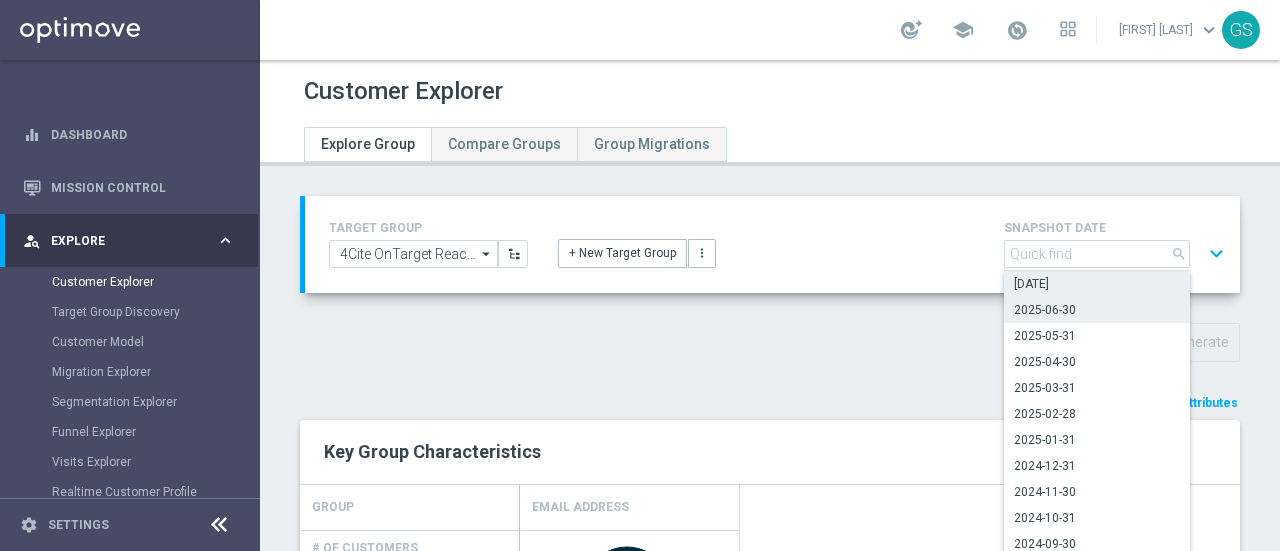 click on "2025-06-30" 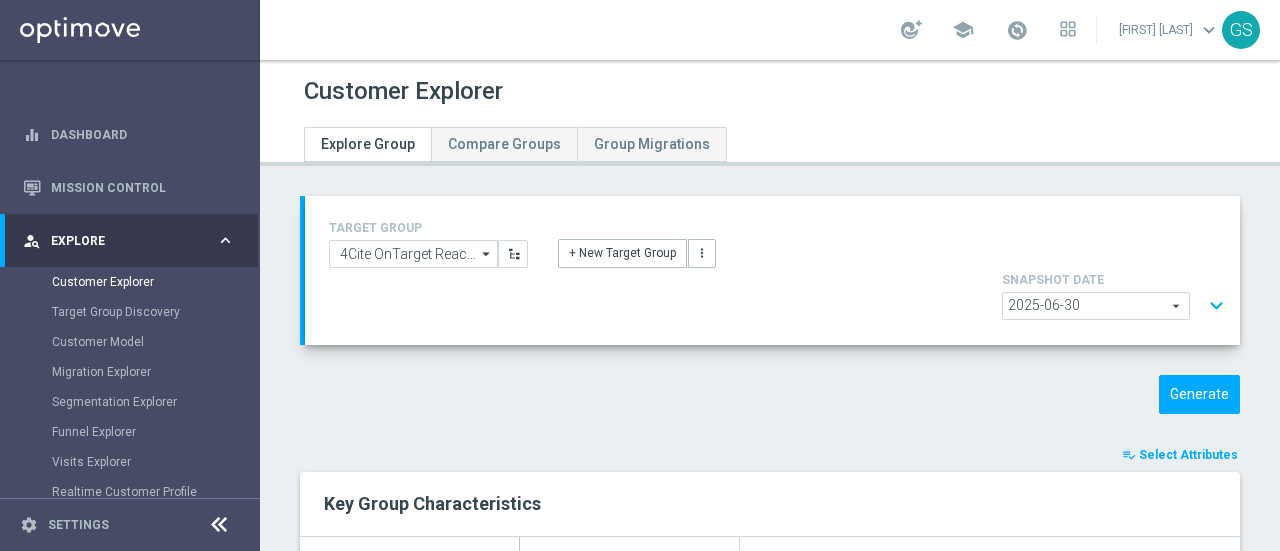 click on "2025-06-30" 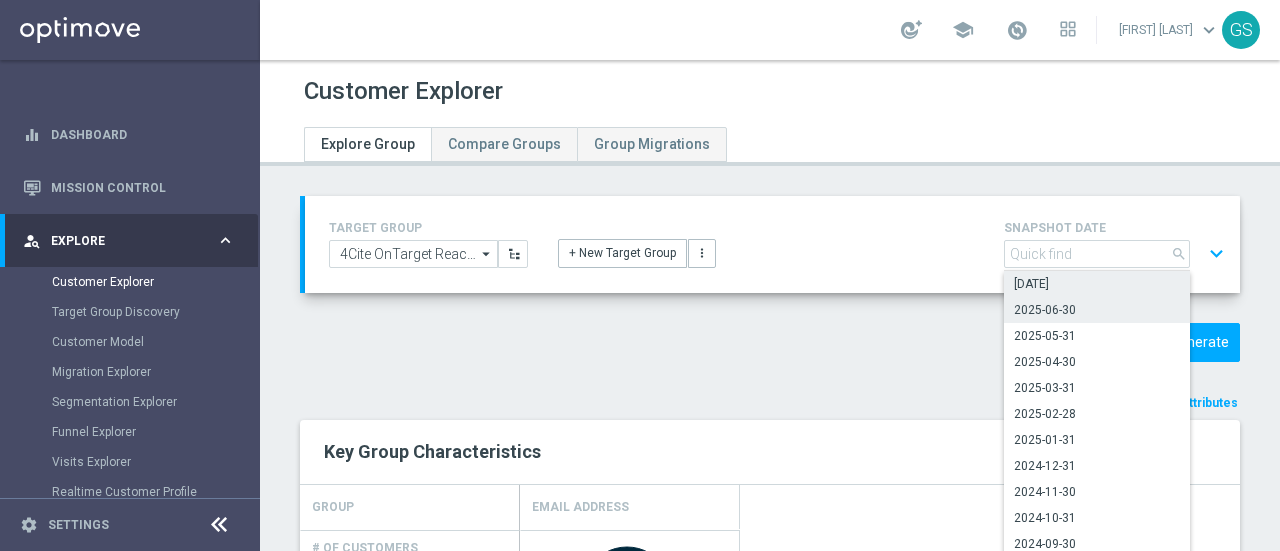 click on "[DATE]" 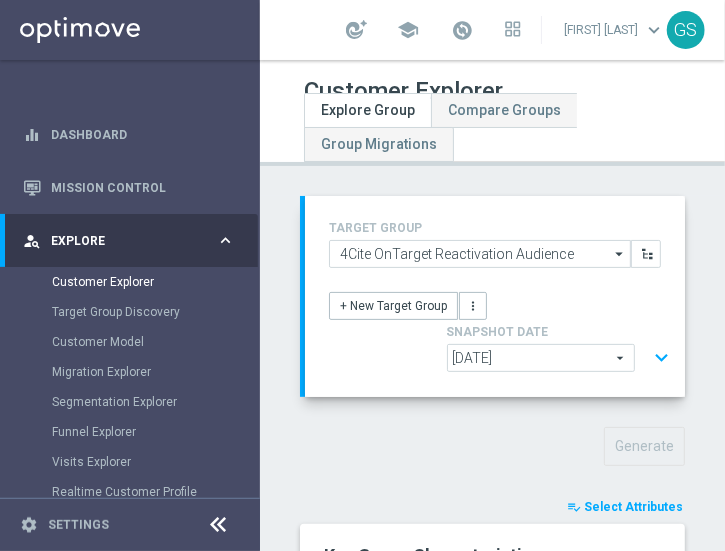 click on "Select Attributes" 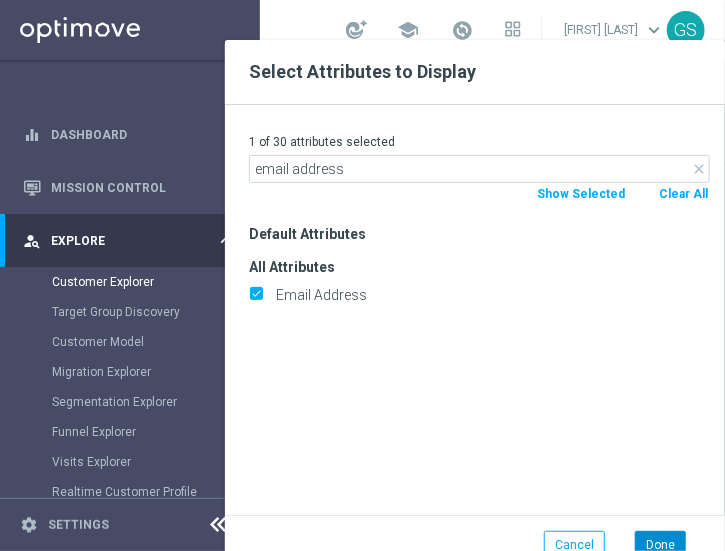 type on "email address" 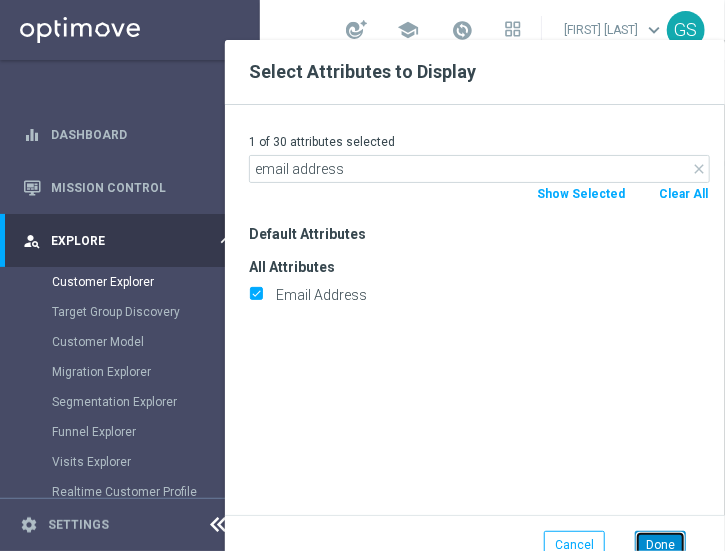 click on "Done" 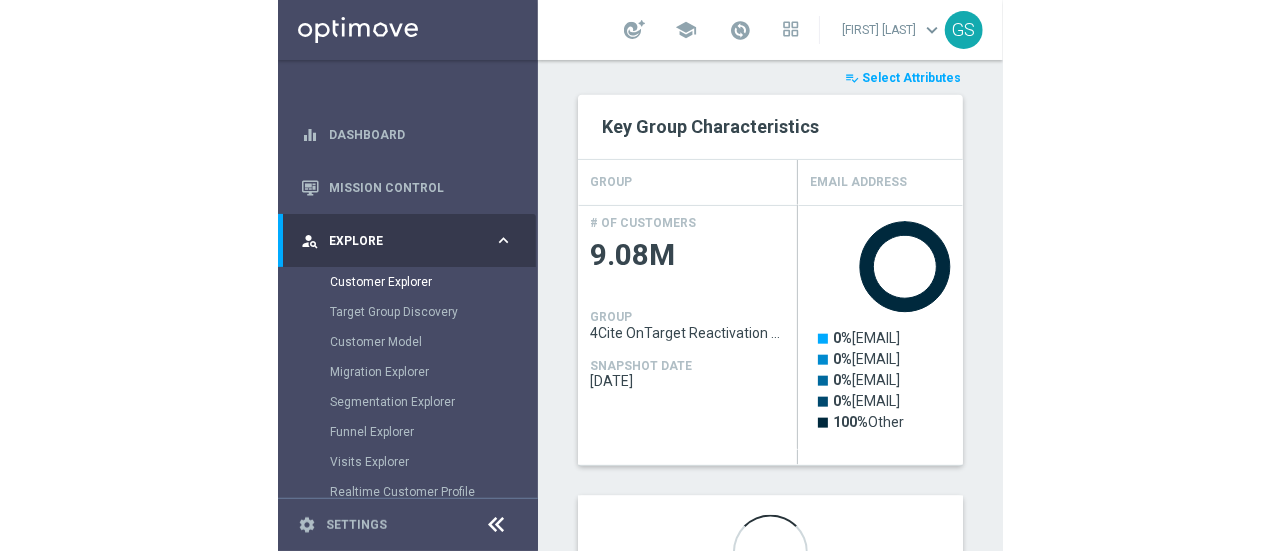 scroll, scrollTop: 534, scrollLeft: 0, axis: vertical 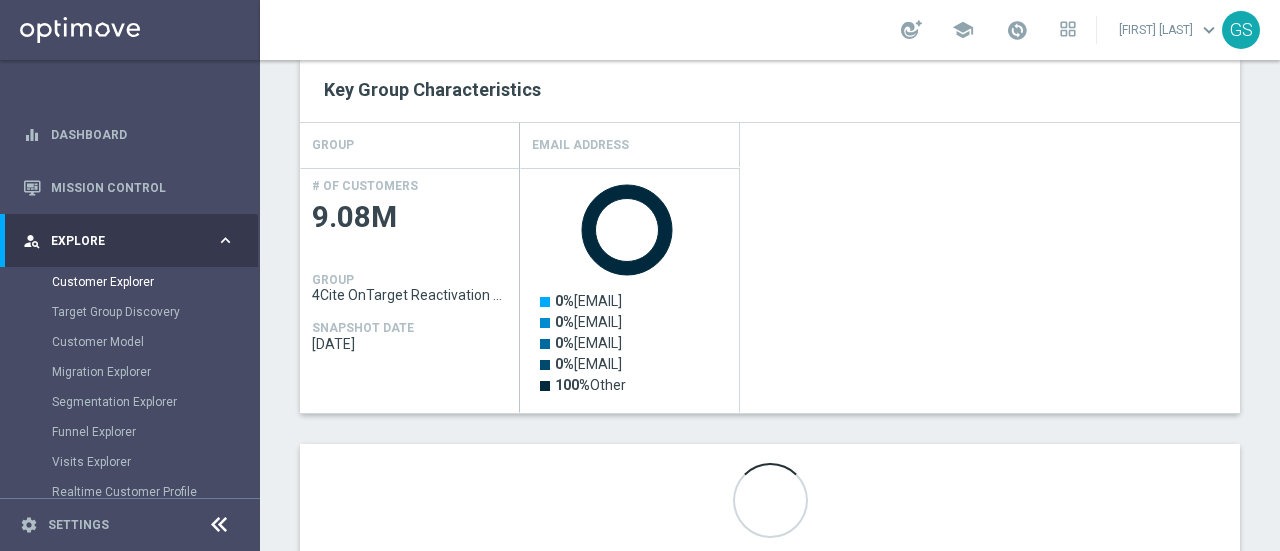 click on "[FIRST] [LAST]" at bounding box center (1169, 30) 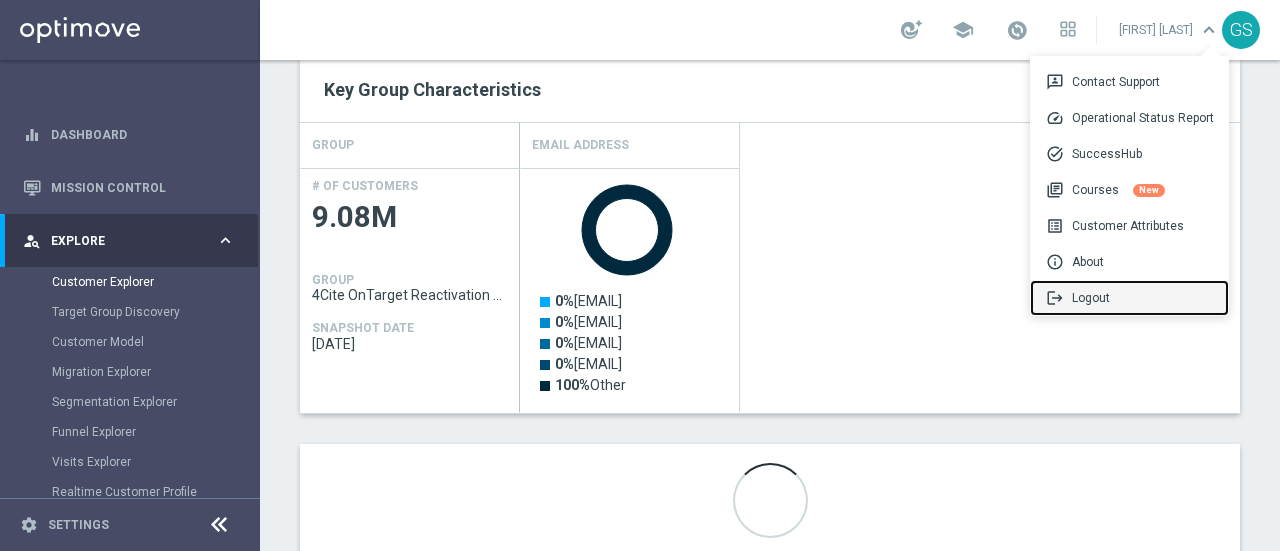 click on "logout" at bounding box center [1059, 298] 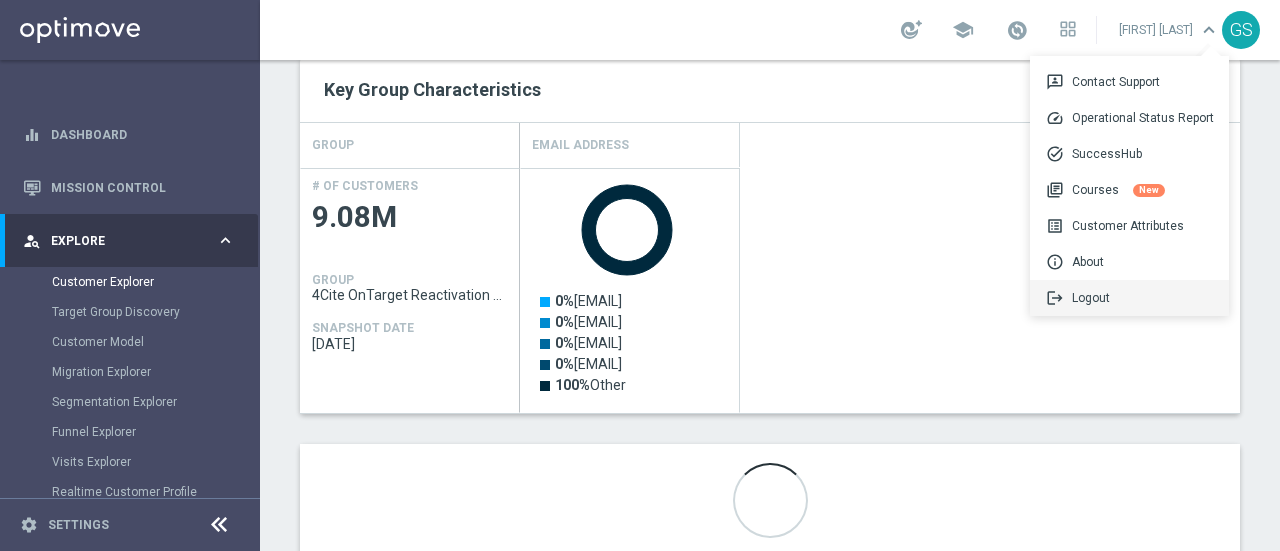 scroll, scrollTop: 430, scrollLeft: 0, axis: vertical 